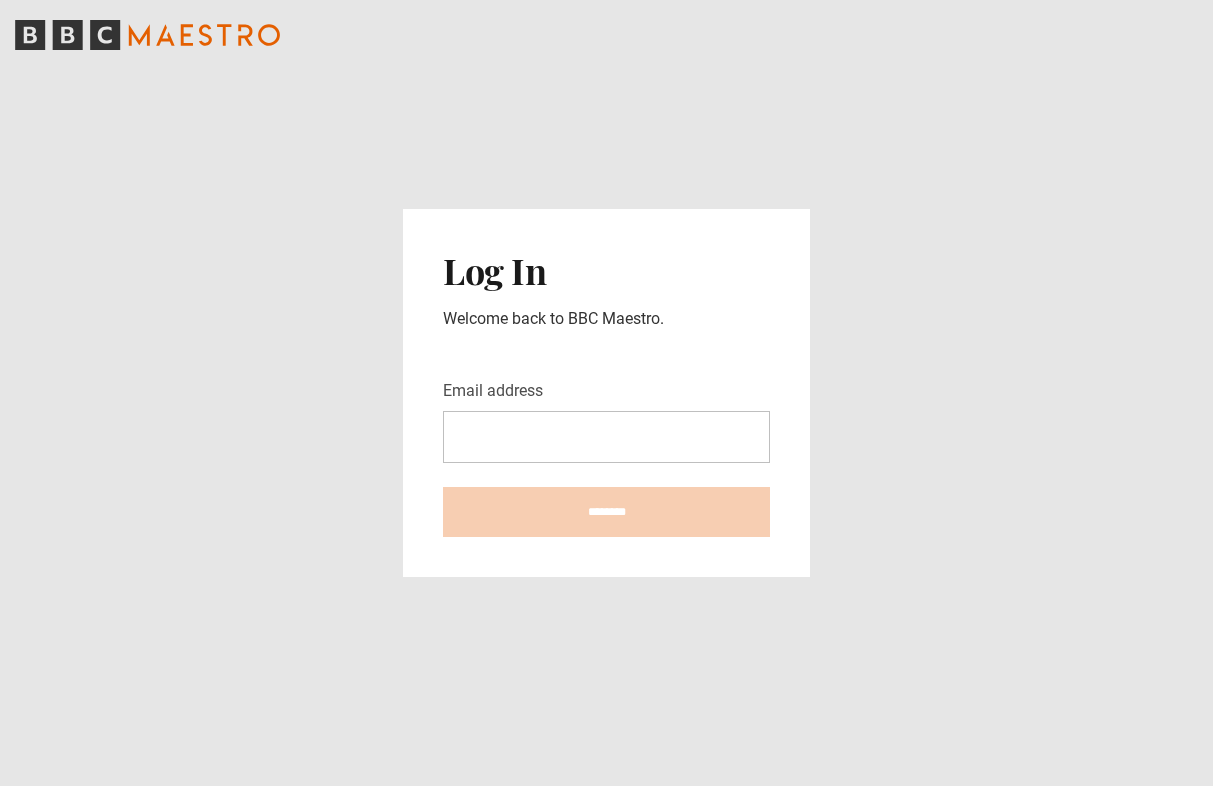 scroll, scrollTop: 0, scrollLeft: 0, axis: both 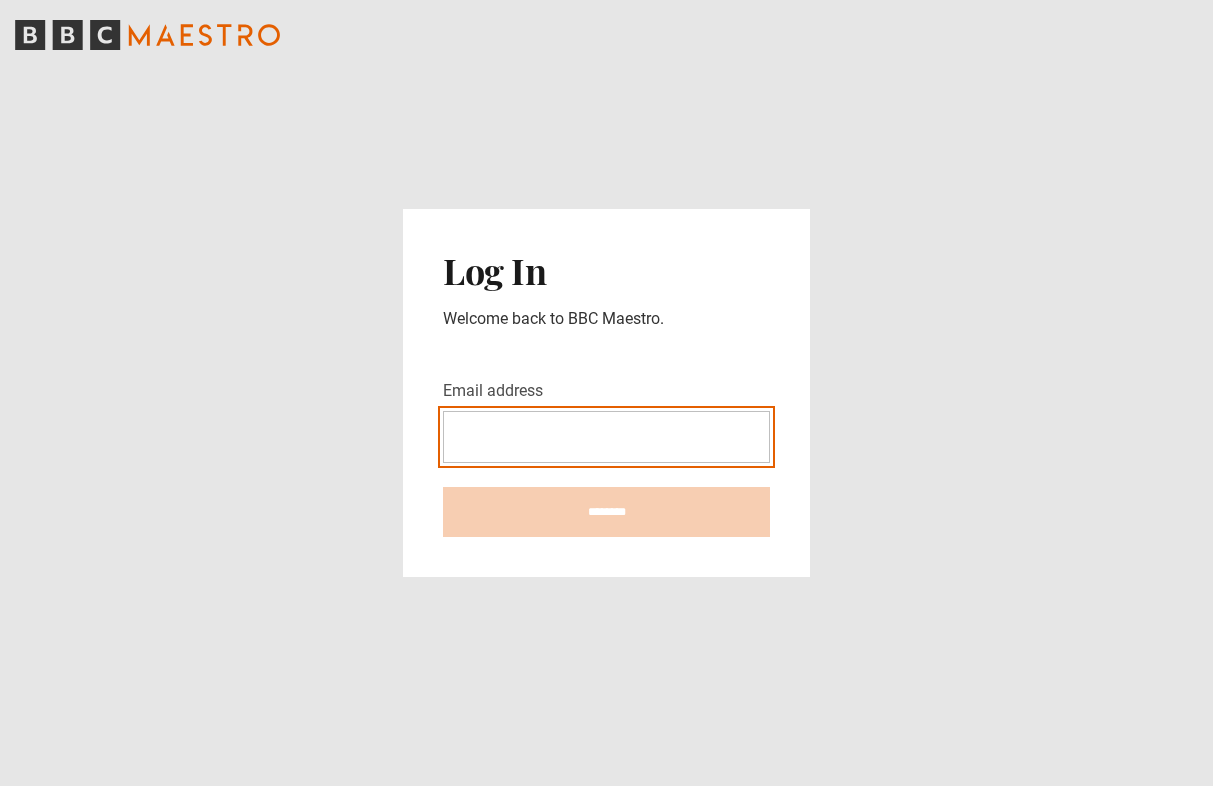 type on "**********" 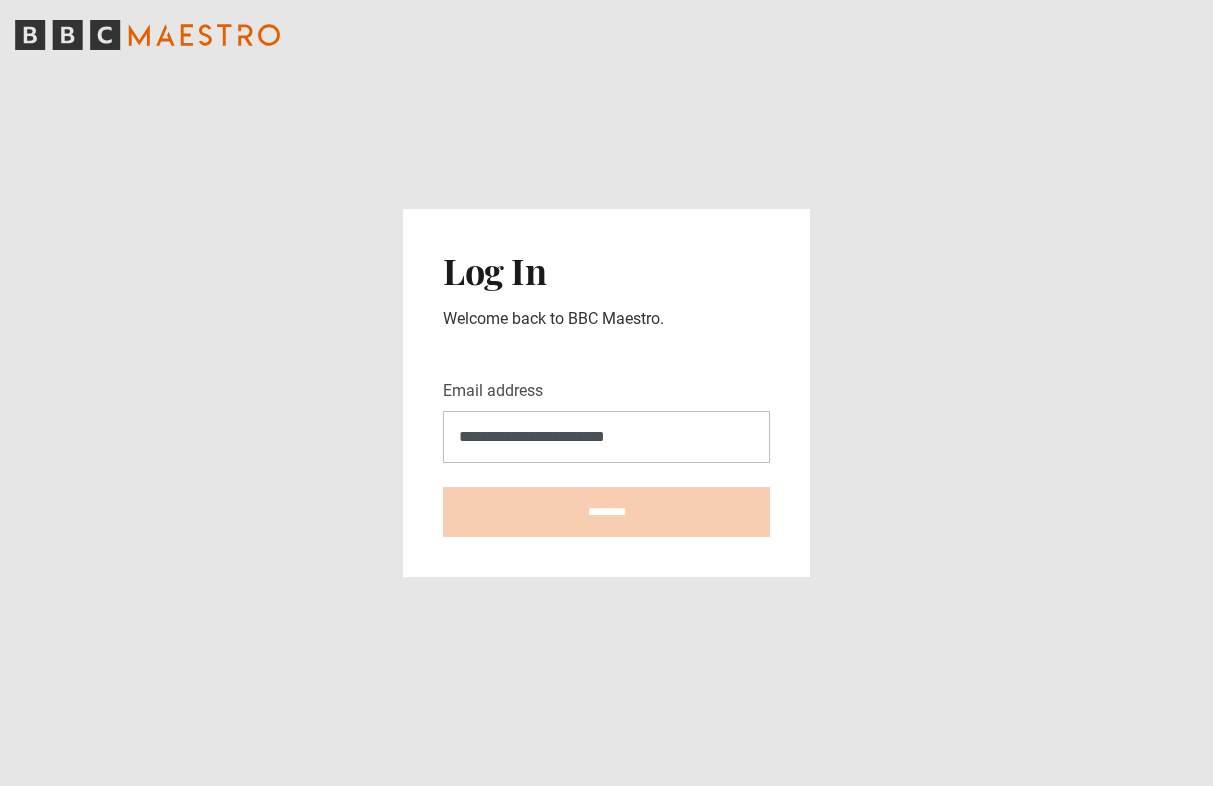 click on "********" at bounding box center [606, 512] 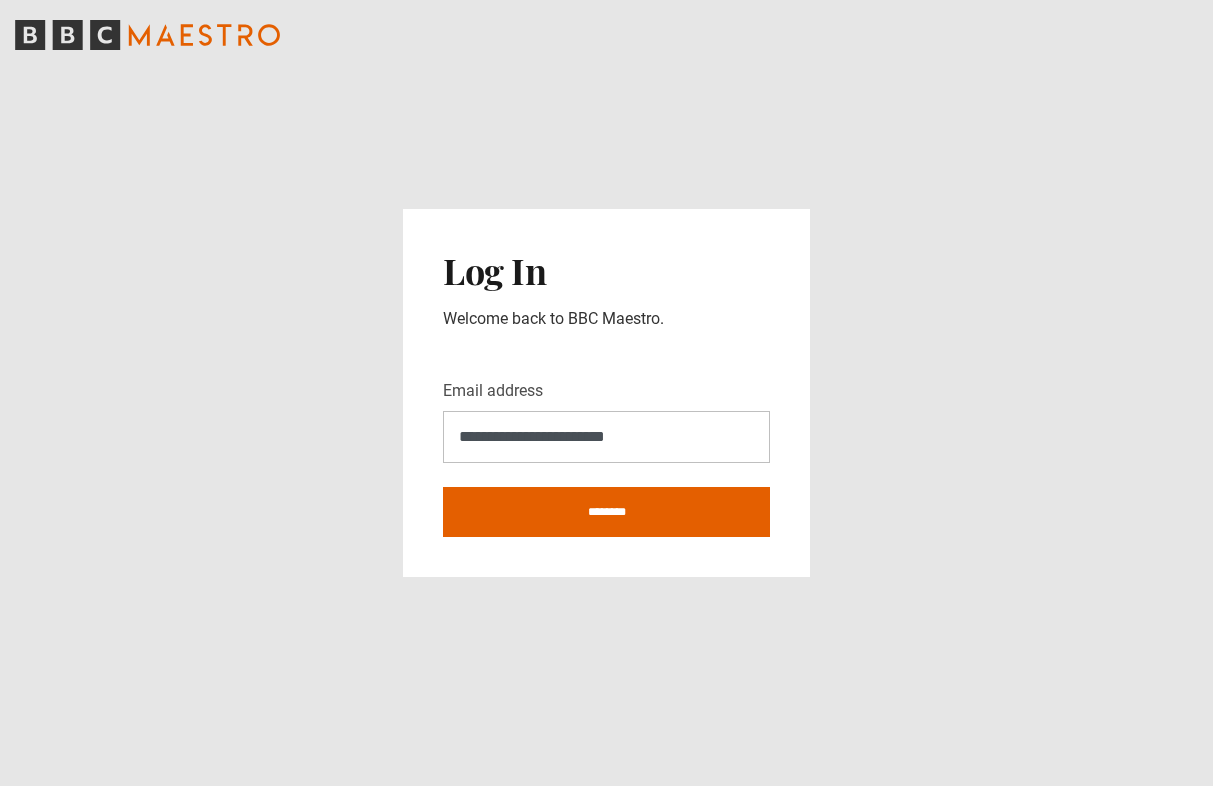 type on "**********" 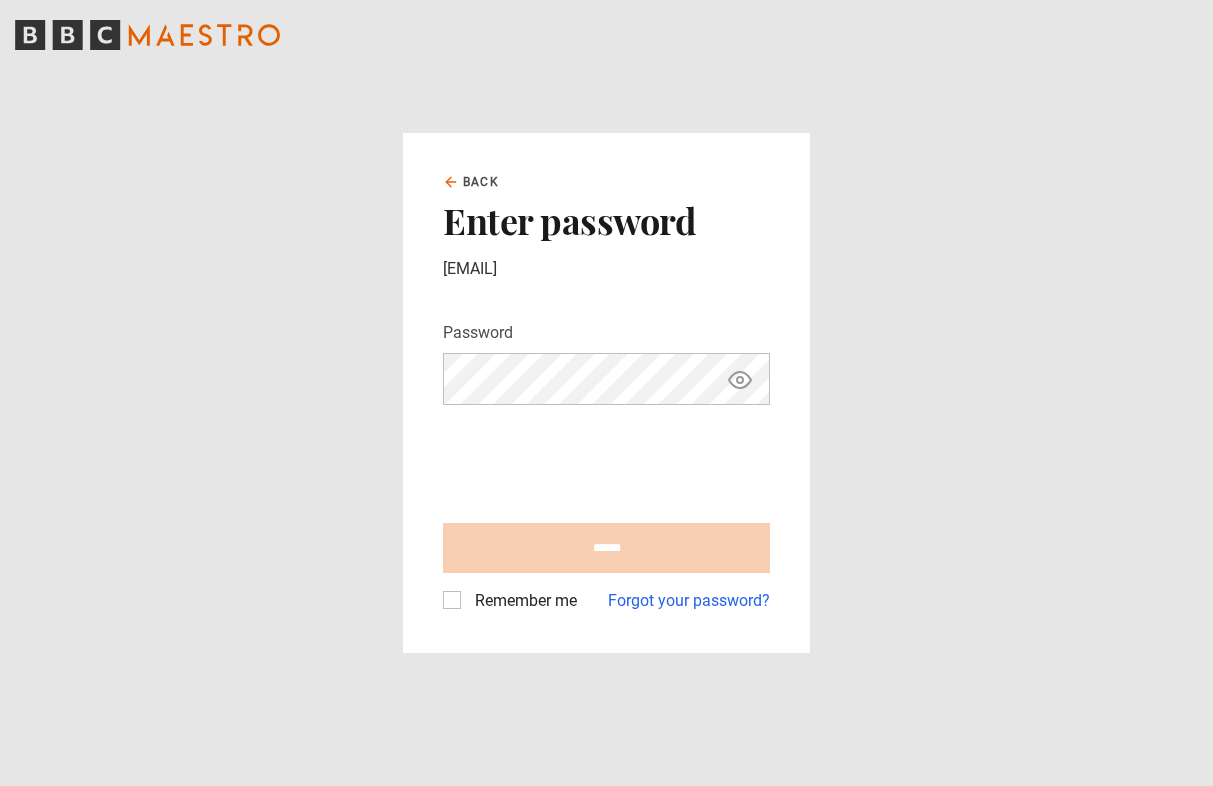 scroll, scrollTop: 0, scrollLeft: 0, axis: both 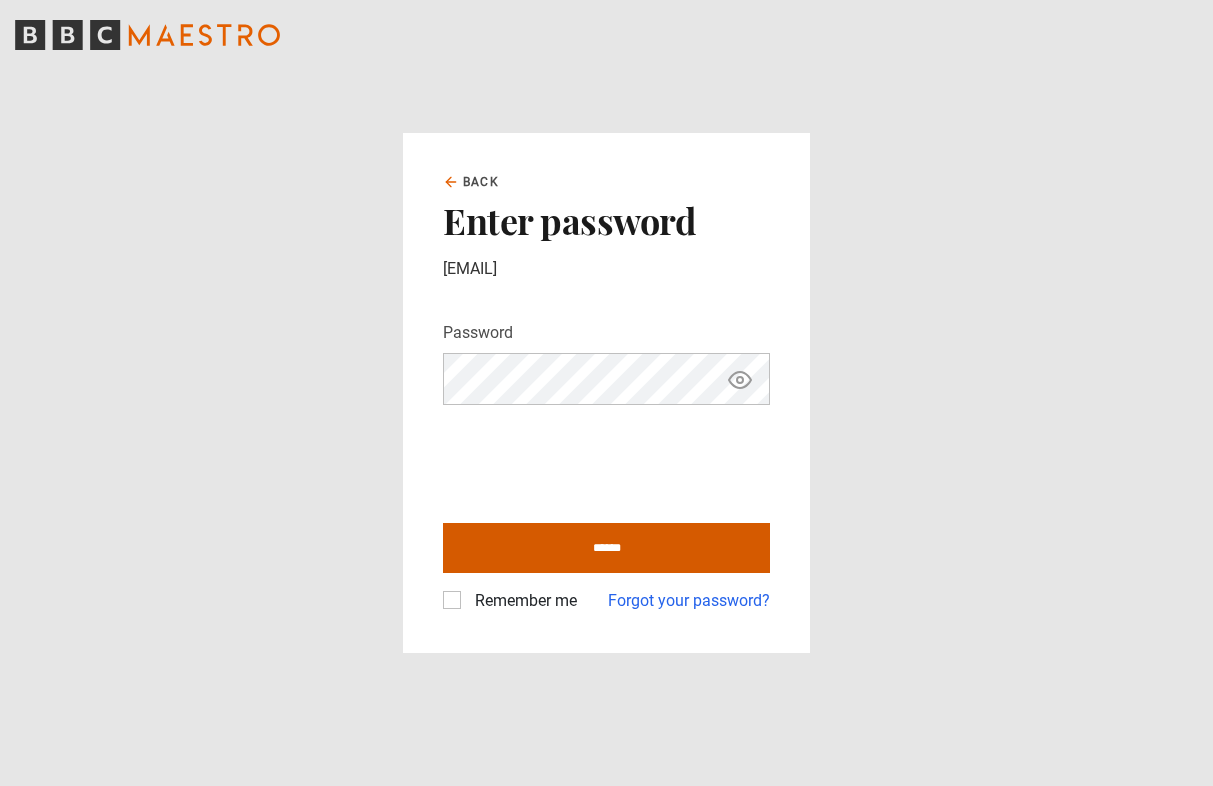 click on "******" at bounding box center [606, 548] 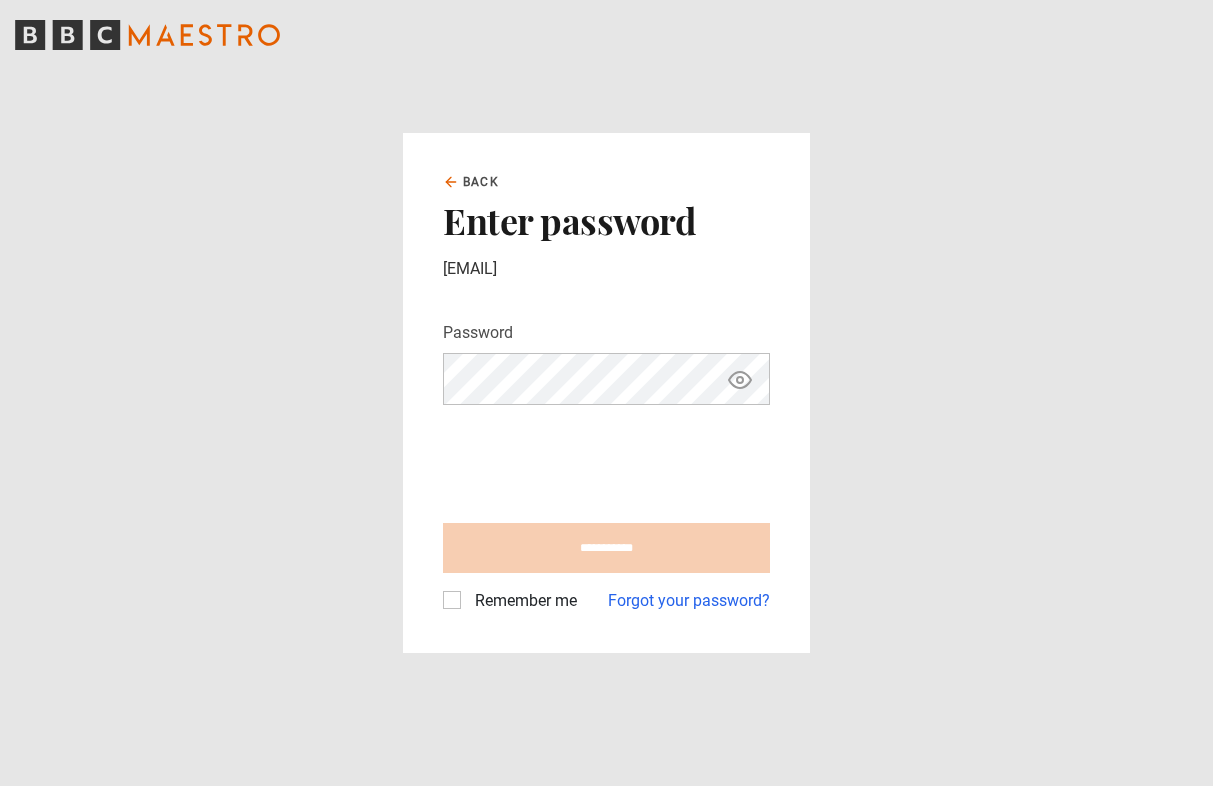click on "Remember me" at bounding box center [522, 601] 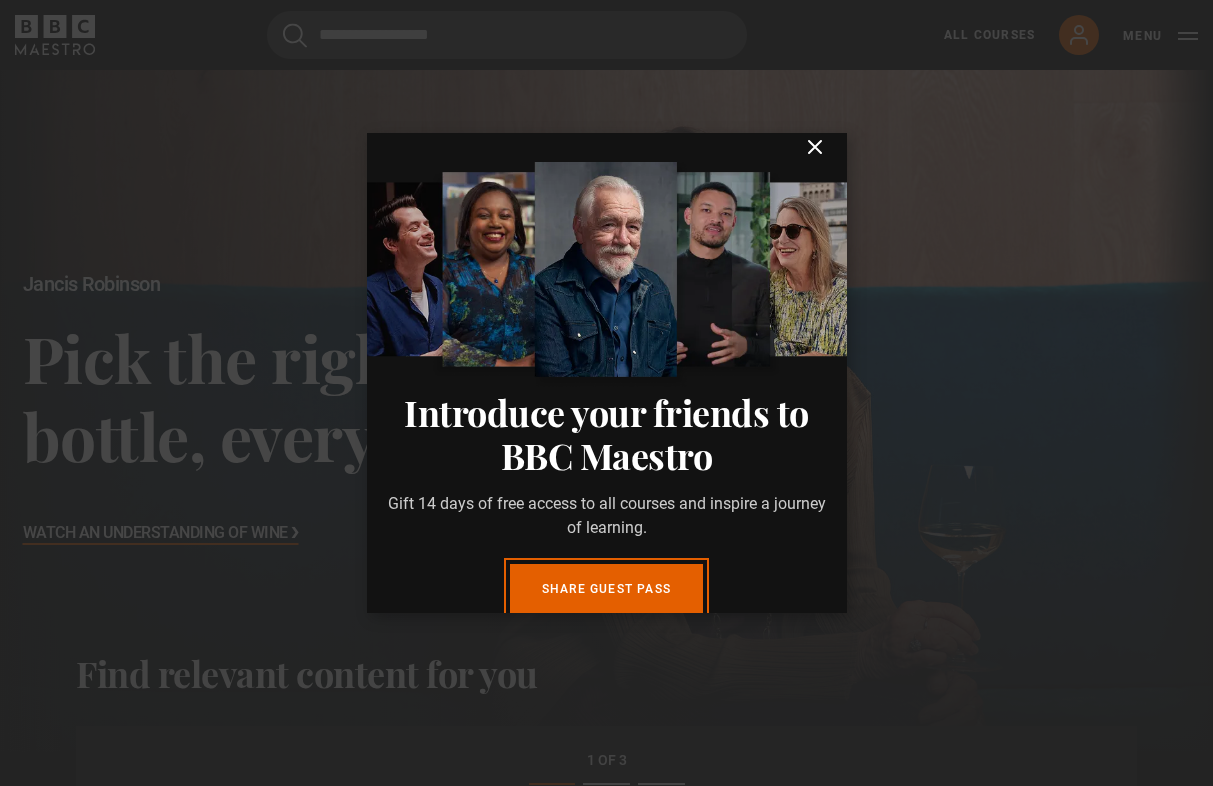 scroll, scrollTop: 576, scrollLeft: 0, axis: vertical 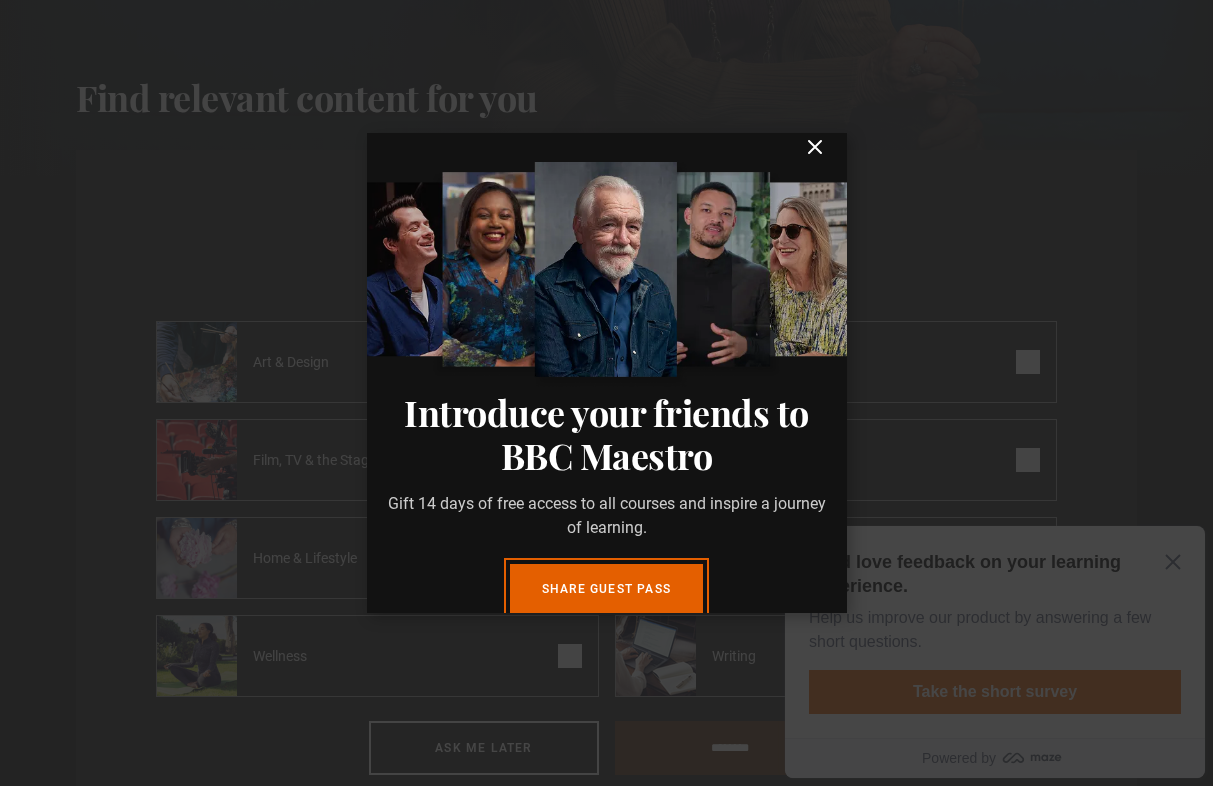 click on "Introduce your friends to BBC Maestro
Gift 14 days of free access to all courses and inspire a journey of learning.
Share guest pass
You have 3 unclaimed Guest Passes
Close" at bounding box center (607, 373) 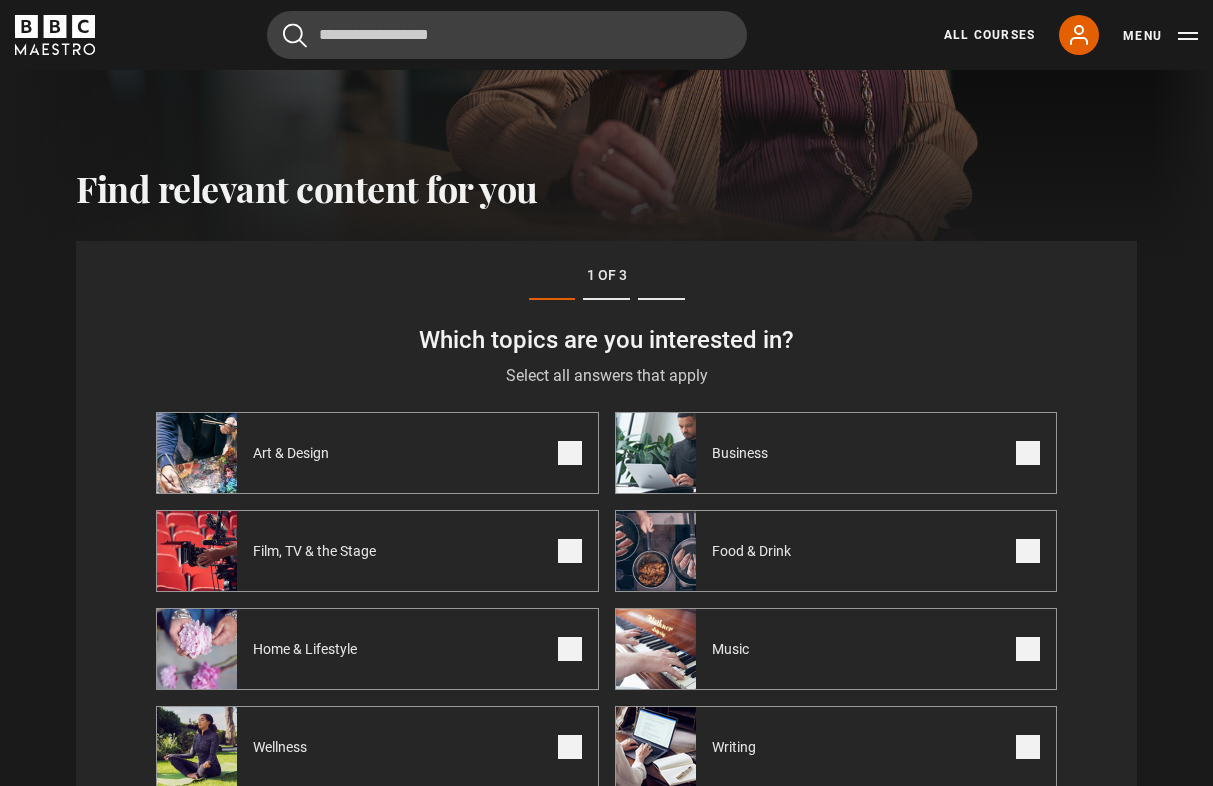 scroll, scrollTop: 576, scrollLeft: 0, axis: vertical 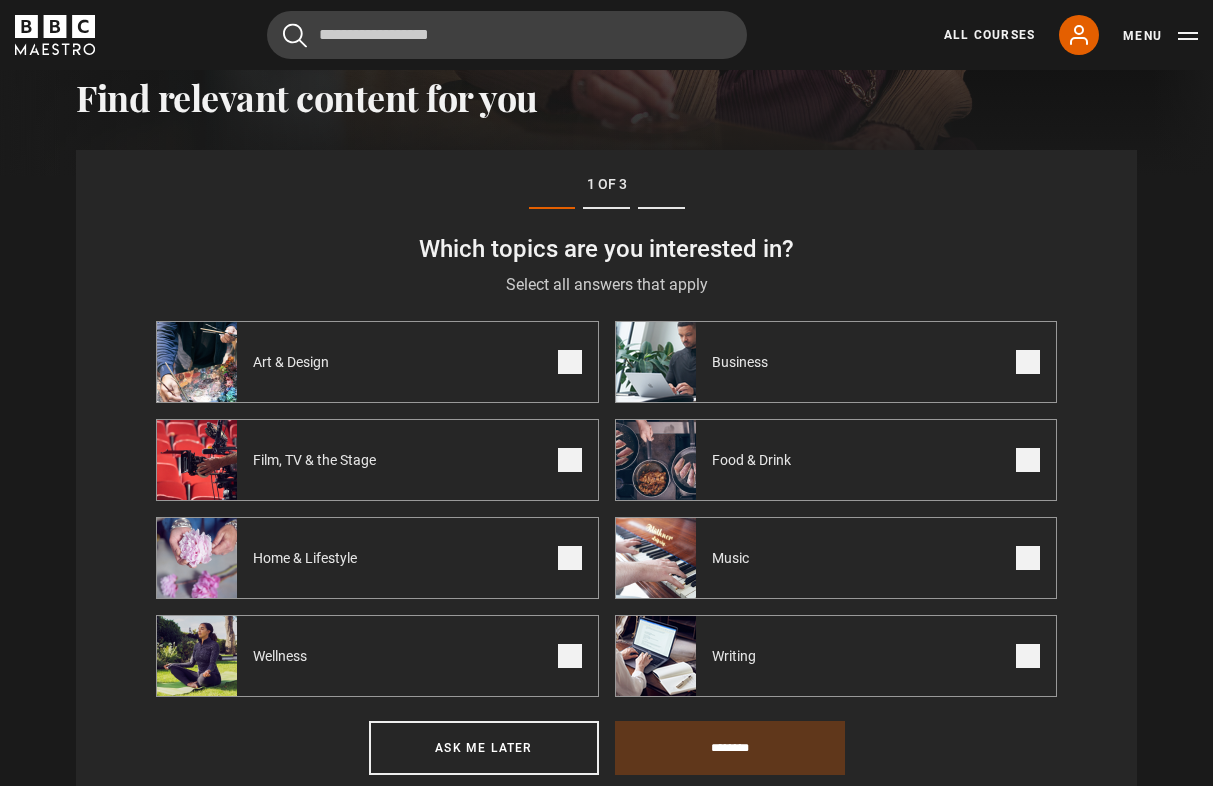 click on "Menu" at bounding box center (1160, 36) 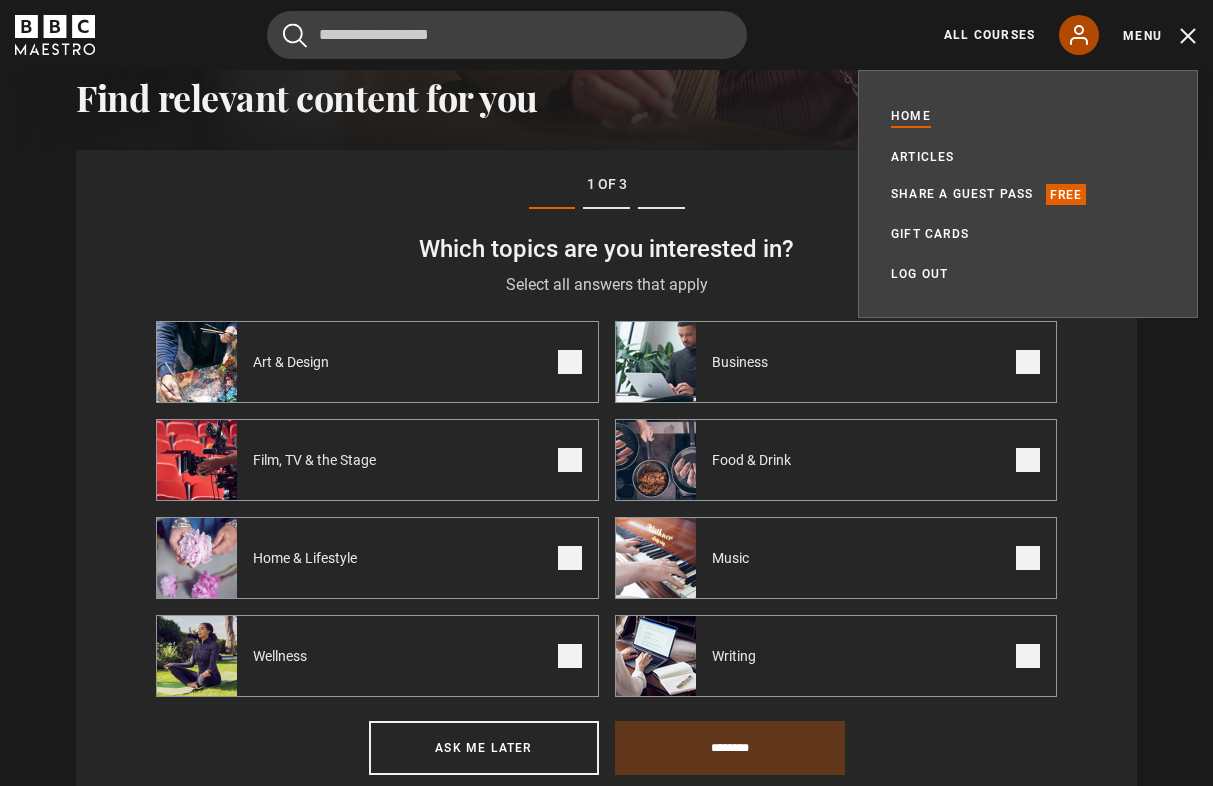 click 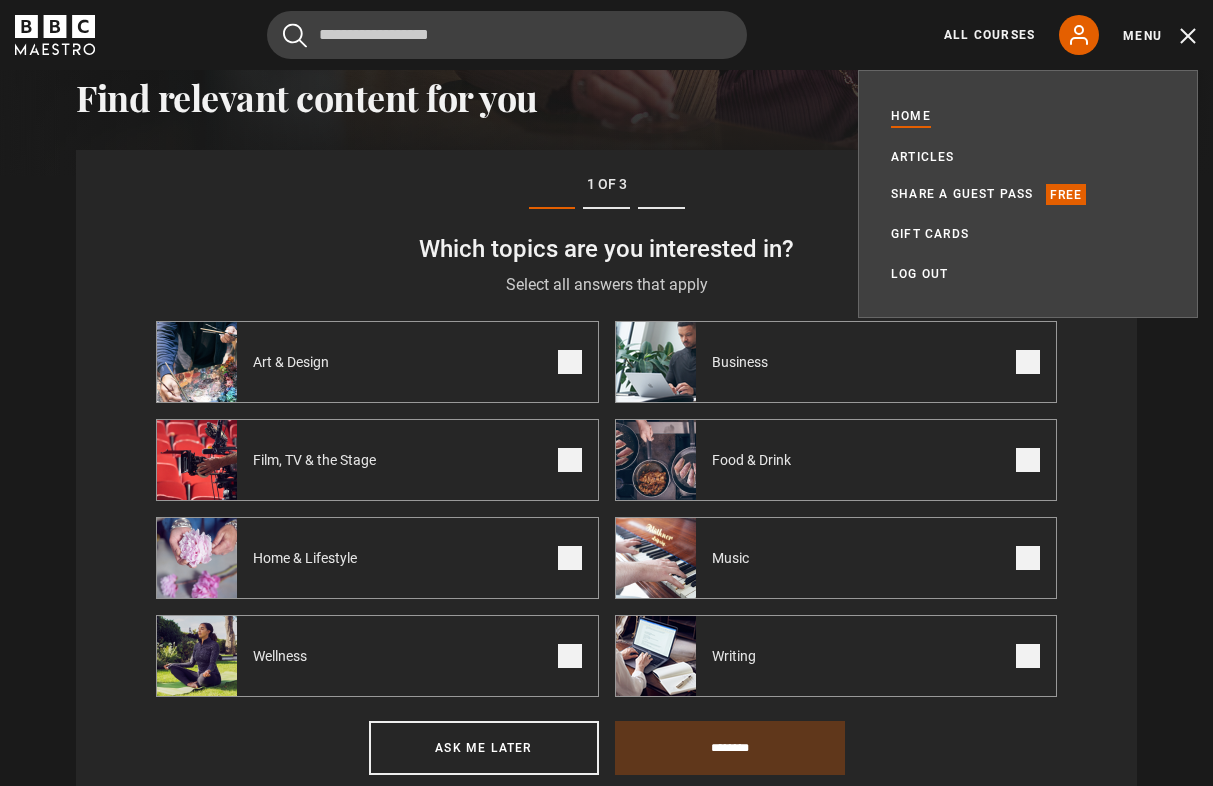 click on "Step  1 of 3
Which topics are you interested in?
Select all answers that apply
Select the topics you are interested in
Art & Design
Business
Film, TV & the Stage
Food & Drink
Home & Lifestyle
Music
Wellness" at bounding box center [606, 478] 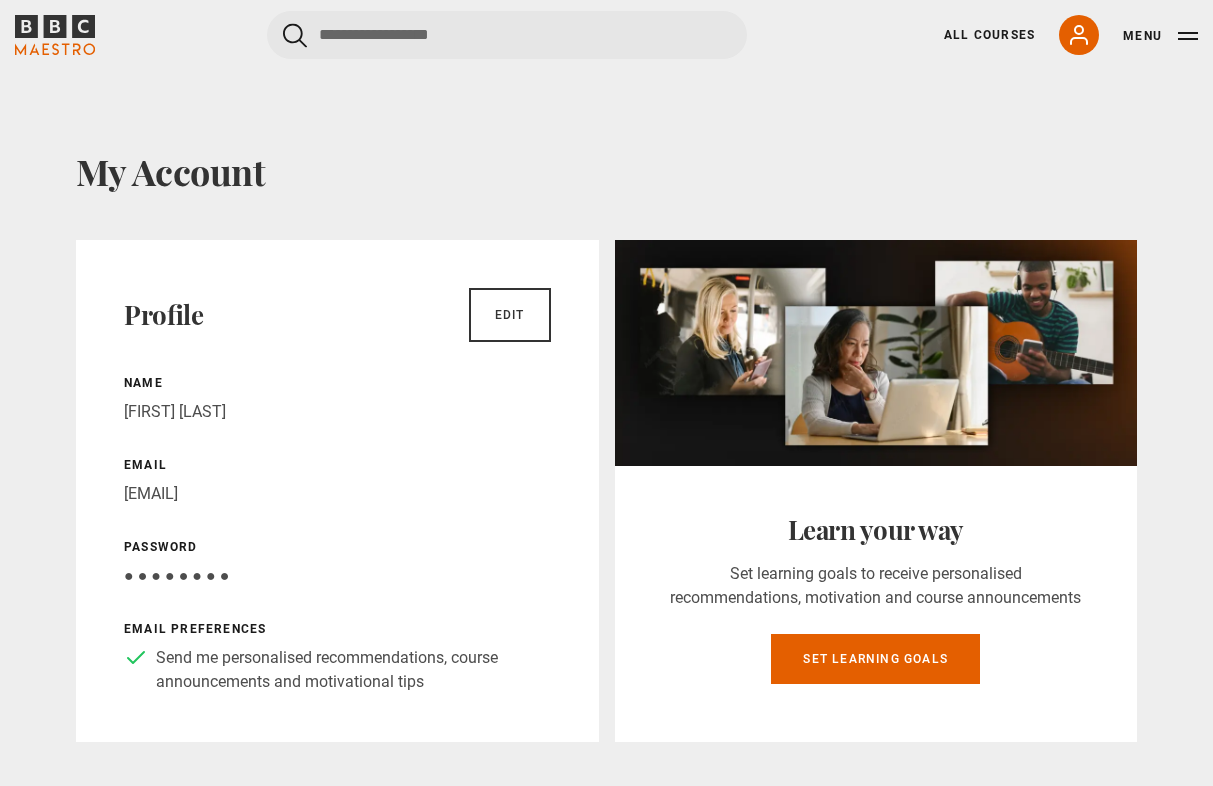 scroll, scrollTop: 20, scrollLeft: 0, axis: vertical 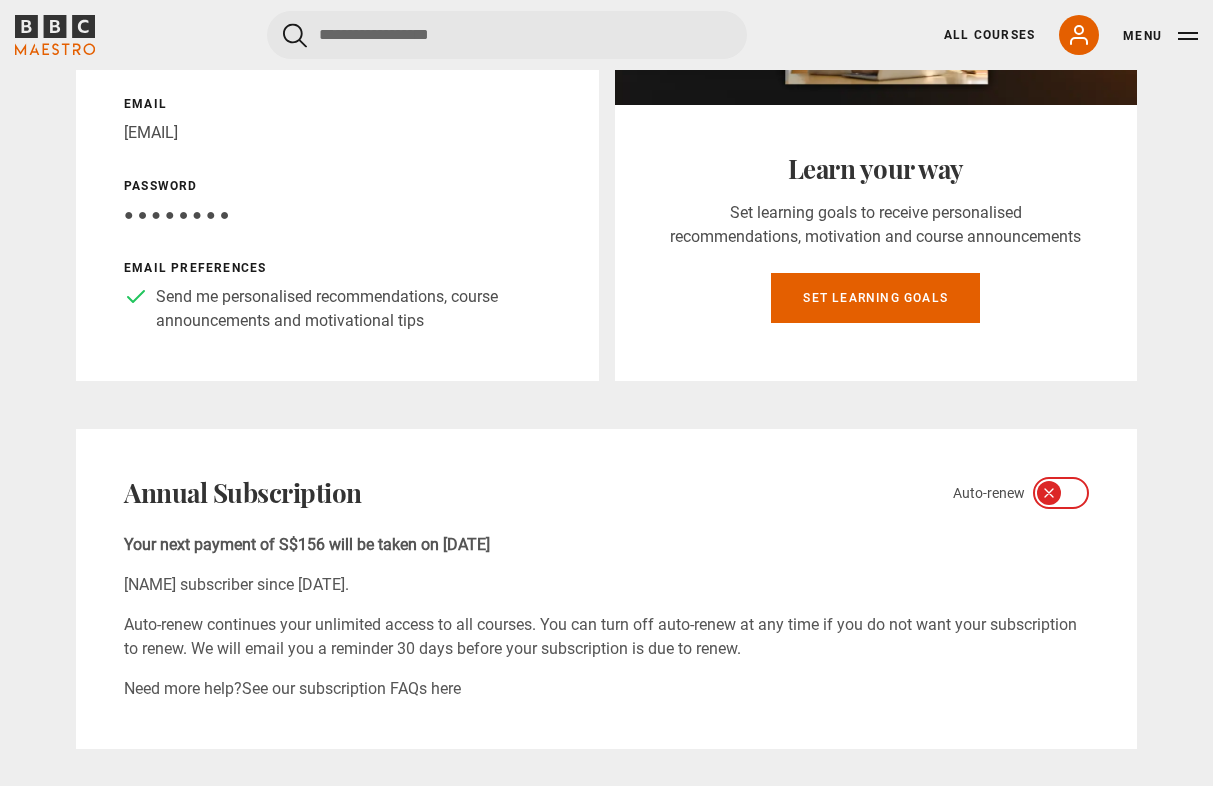 click 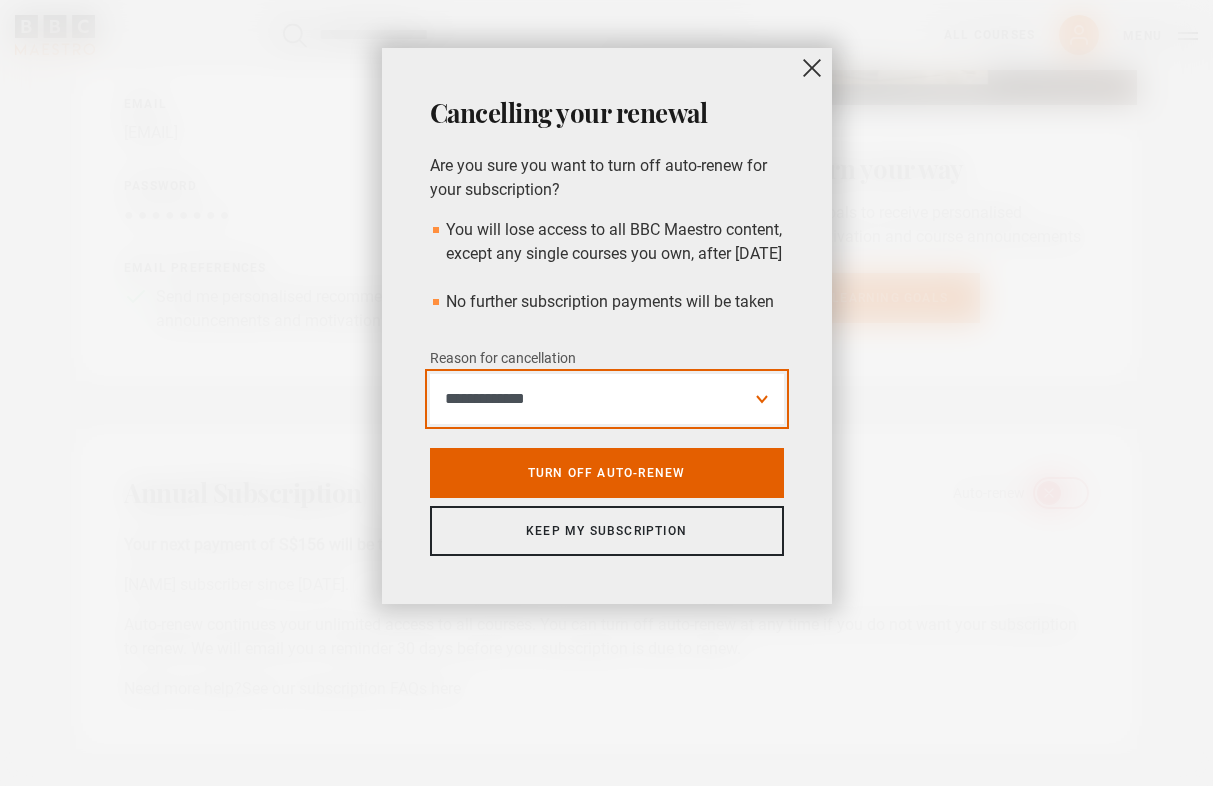 select on "**********" 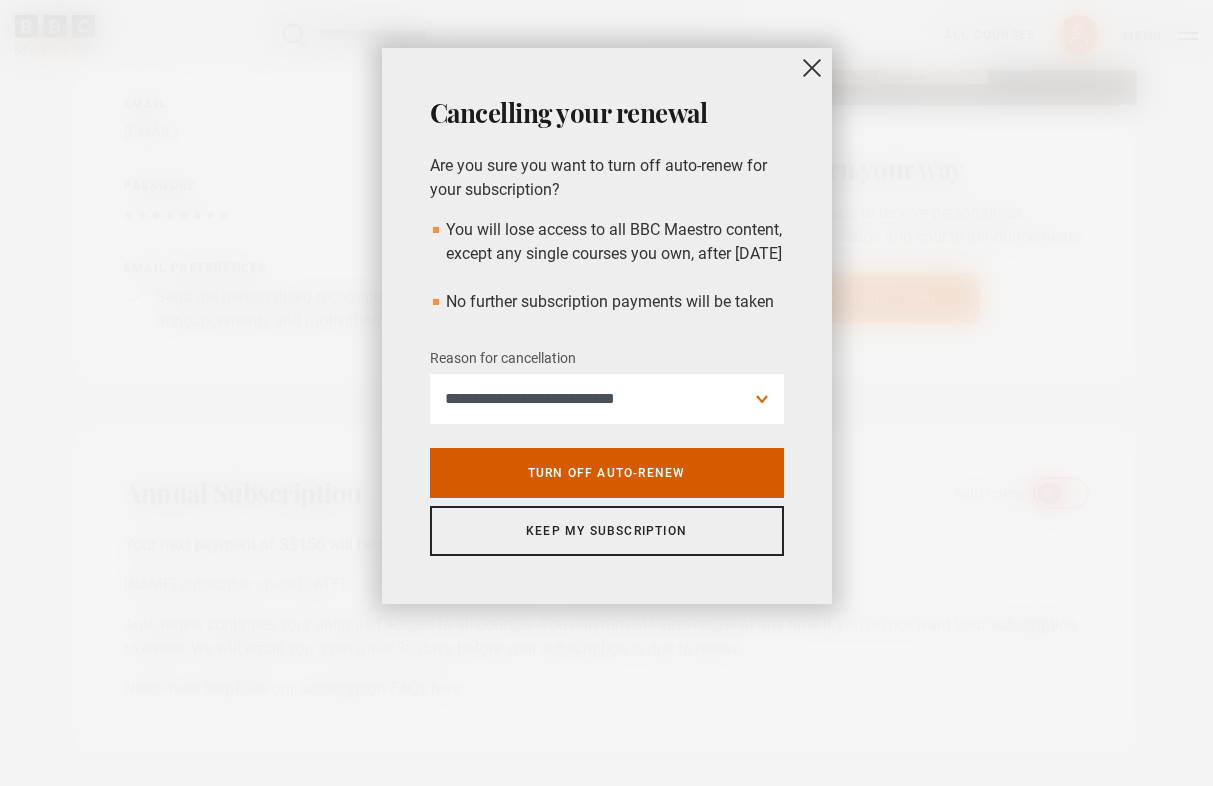 click on "Turn off auto-renew" at bounding box center (607, 473) 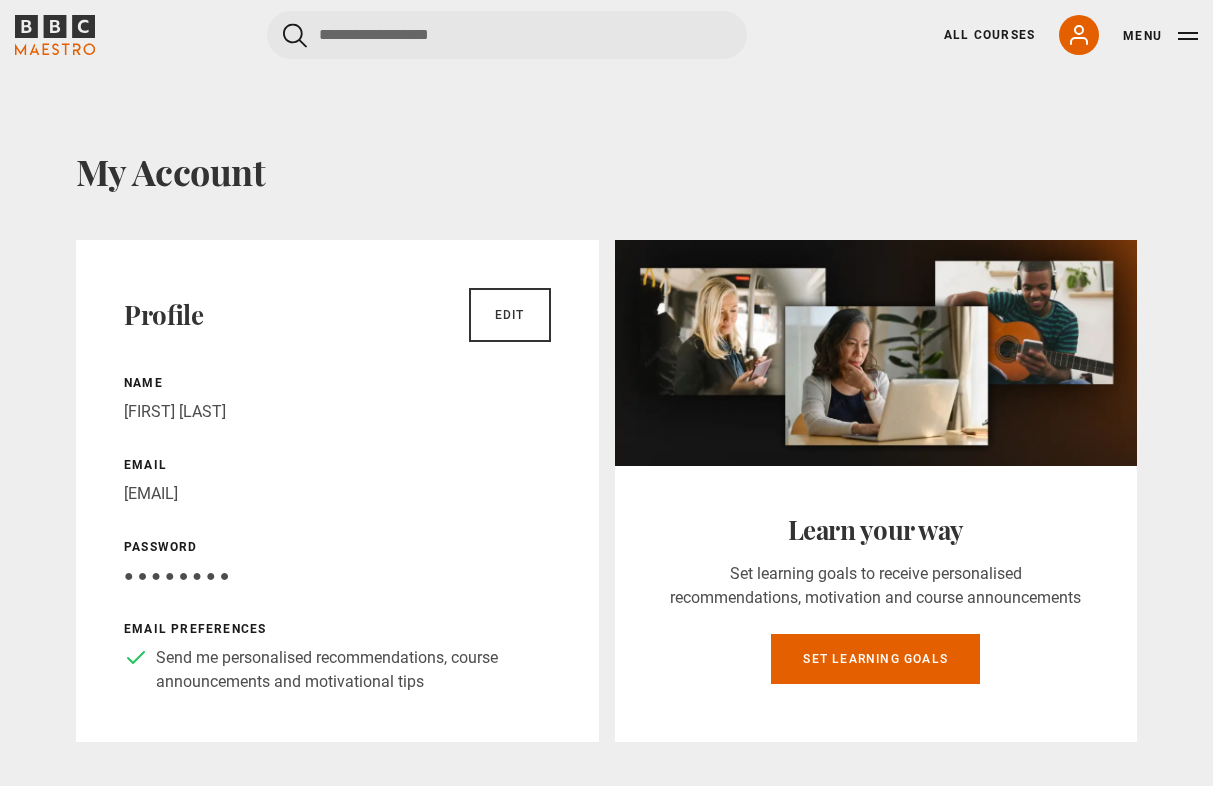 scroll, scrollTop: 0, scrollLeft: 0, axis: both 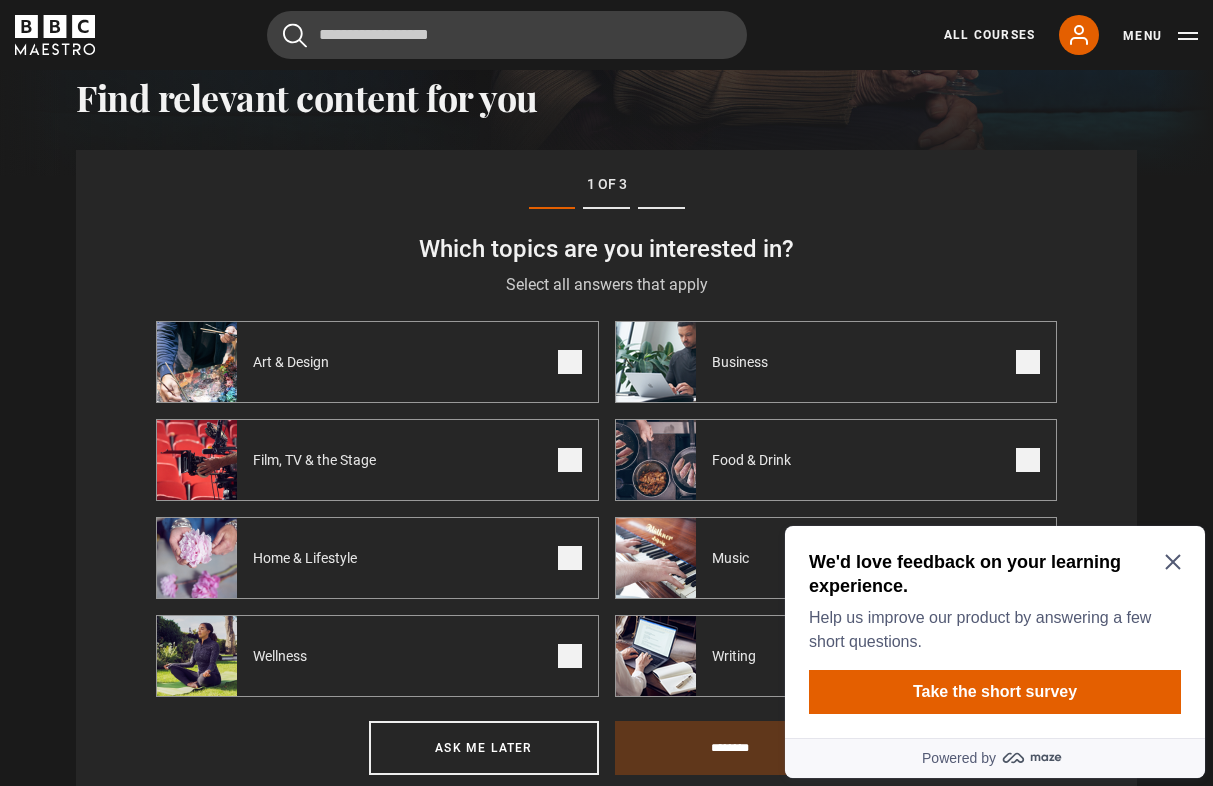 click 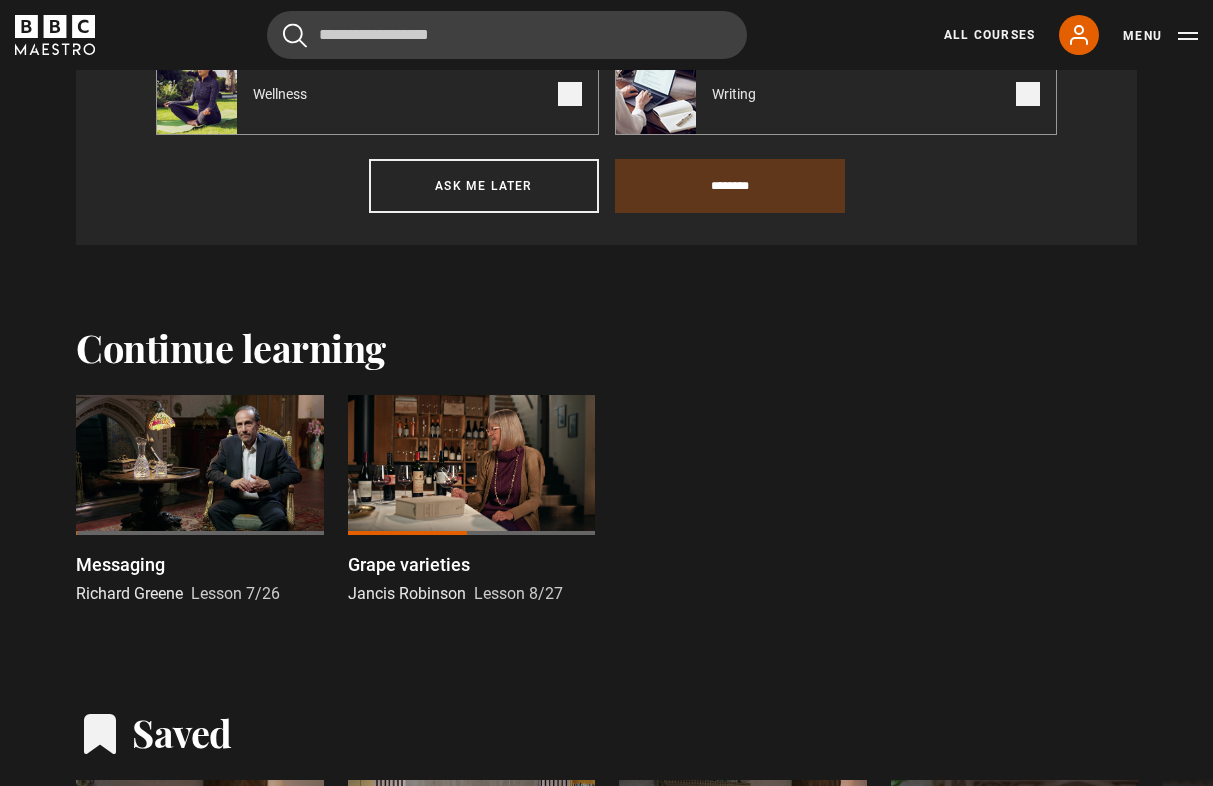 scroll, scrollTop: 1141, scrollLeft: 0, axis: vertical 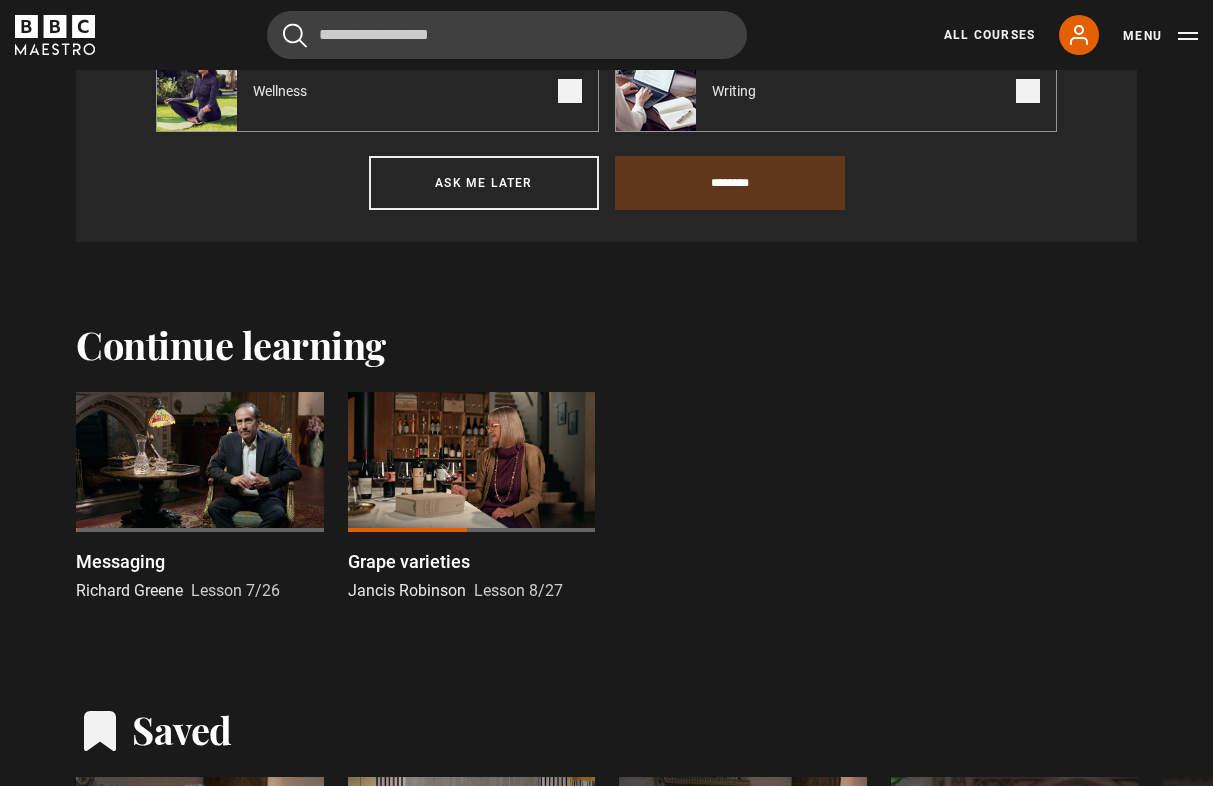 click on "Messaging" at bounding box center (120, 561) 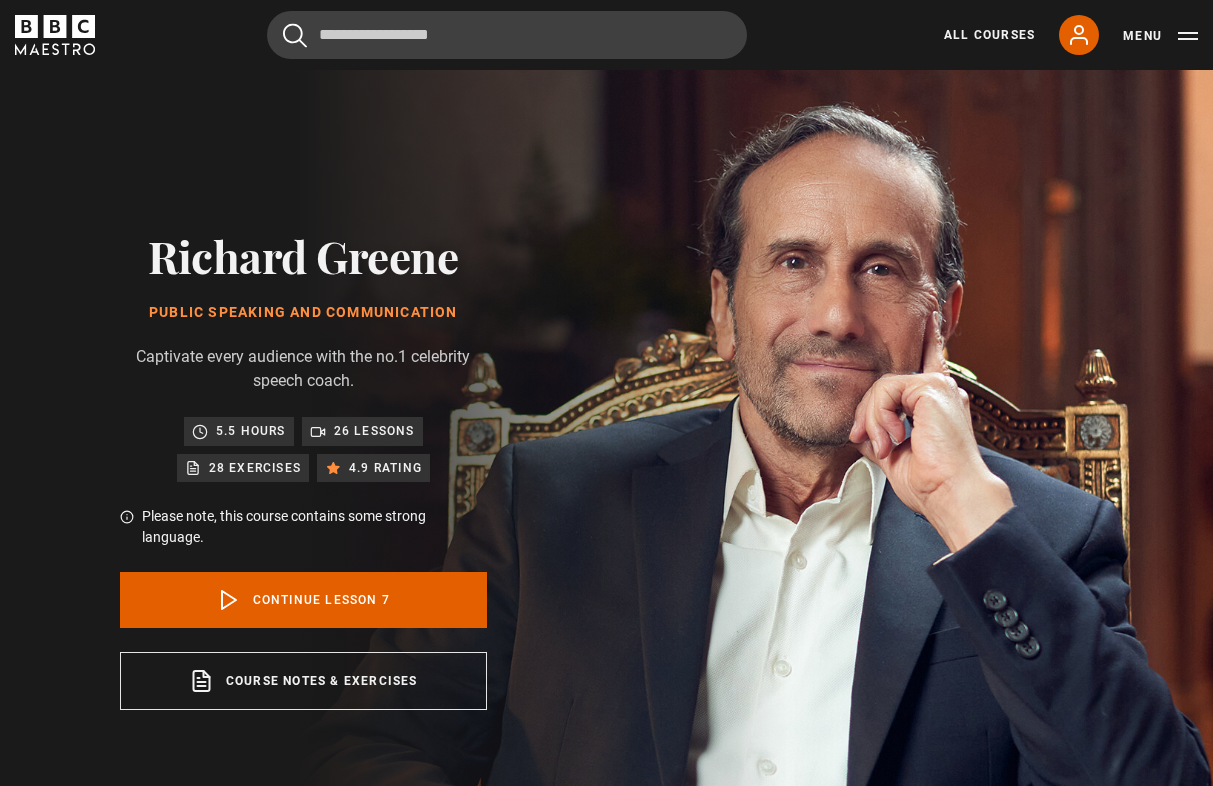 scroll, scrollTop: 868, scrollLeft: 0, axis: vertical 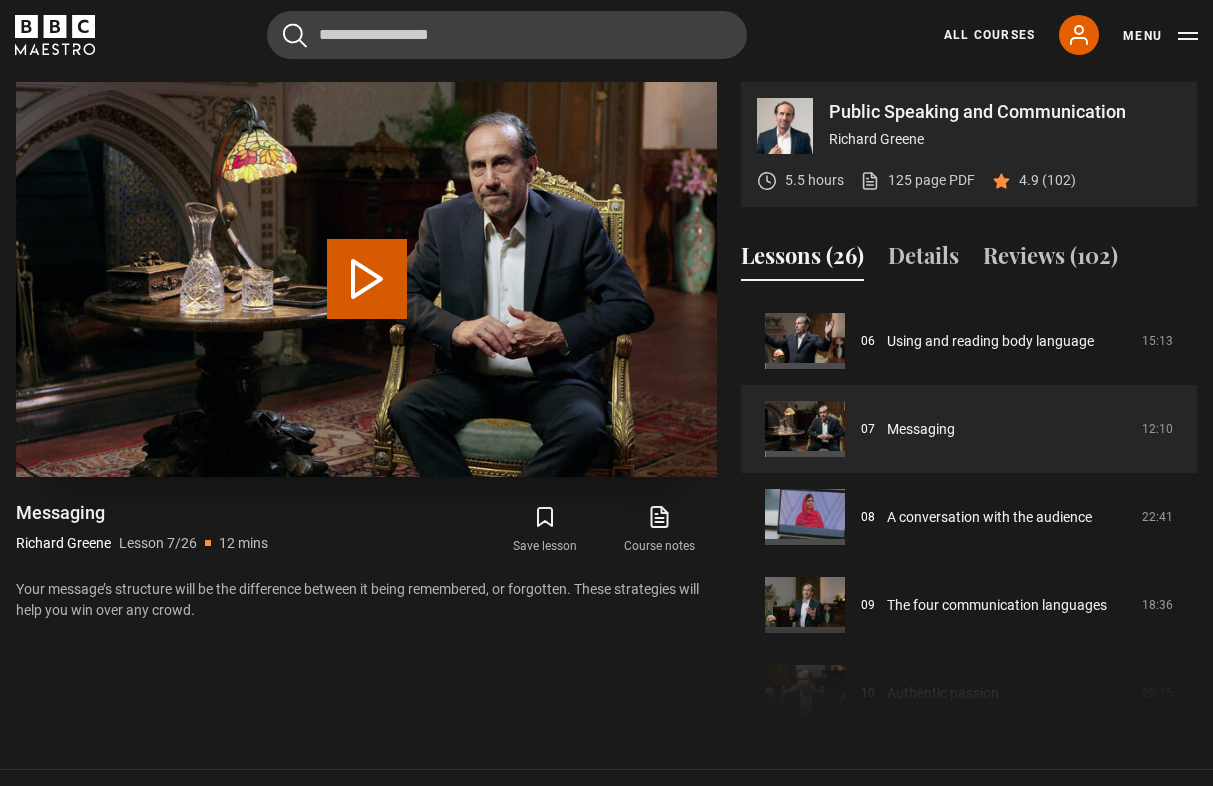 click on "Play Lesson Messaging" at bounding box center [367, 279] 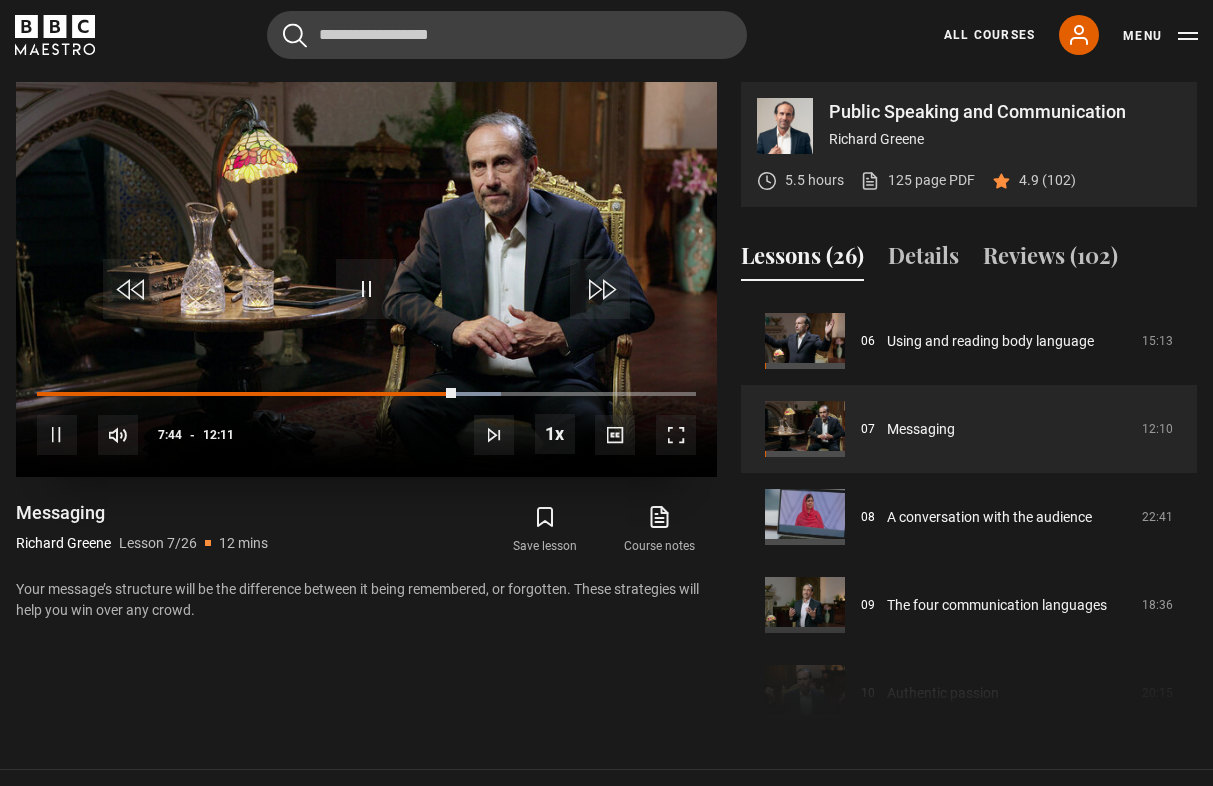 click at bounding box center [366, 289] 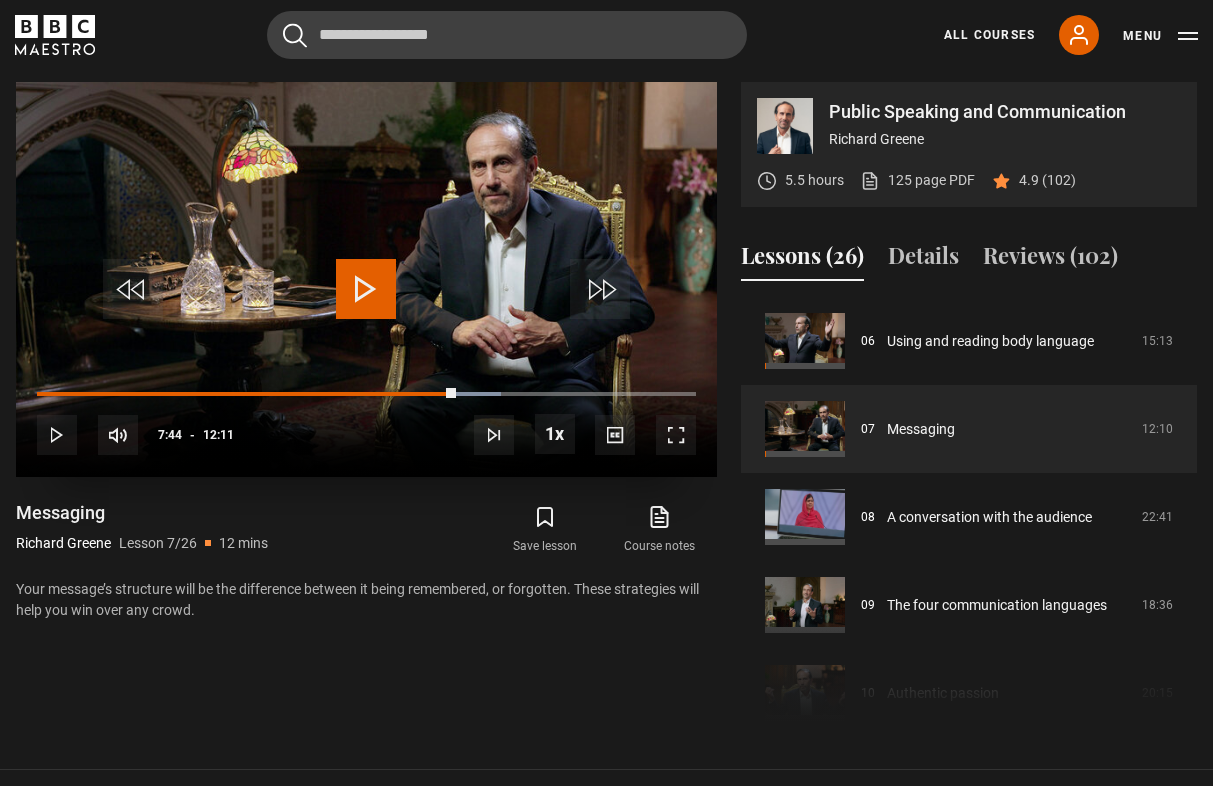click at bounding box center [366, 289] 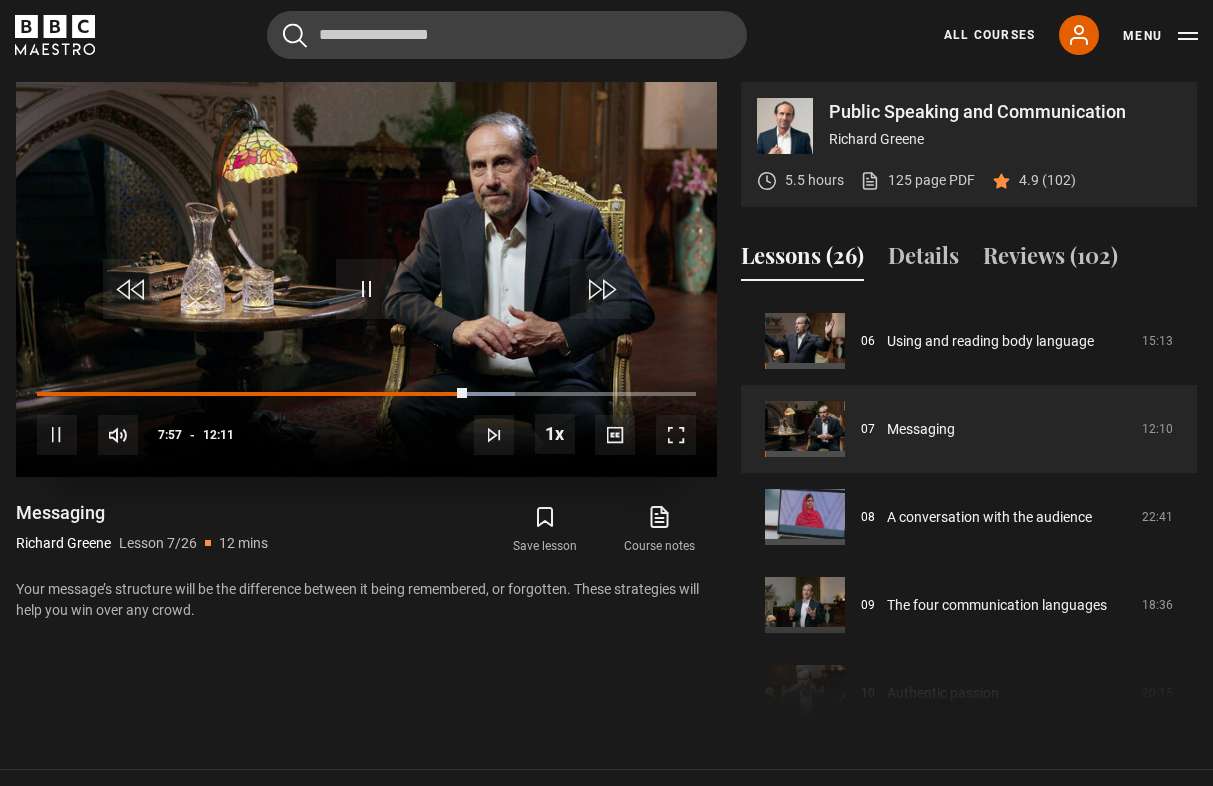 click at bounding box center (676, 435) 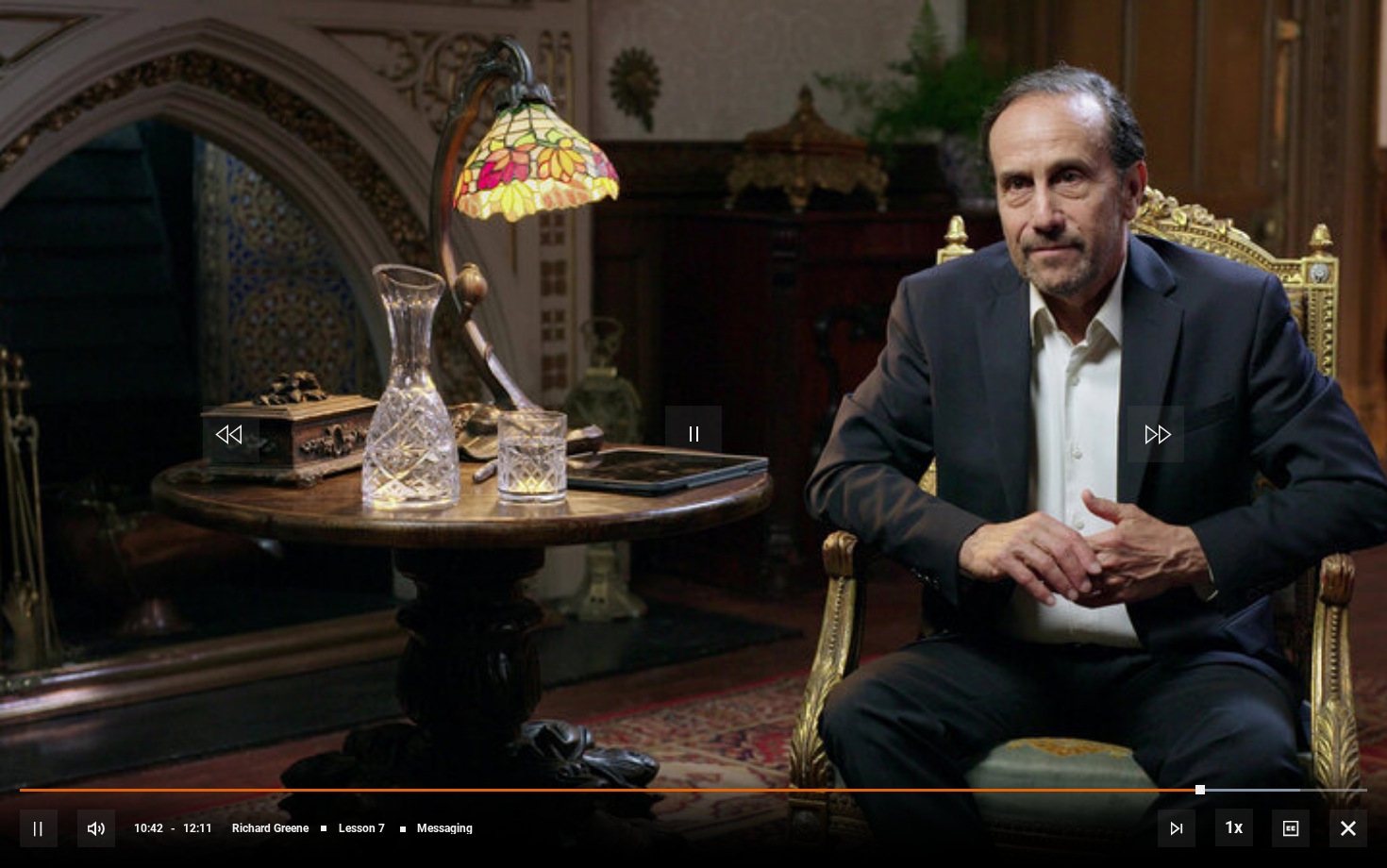 click at bounding box center (694, 434) 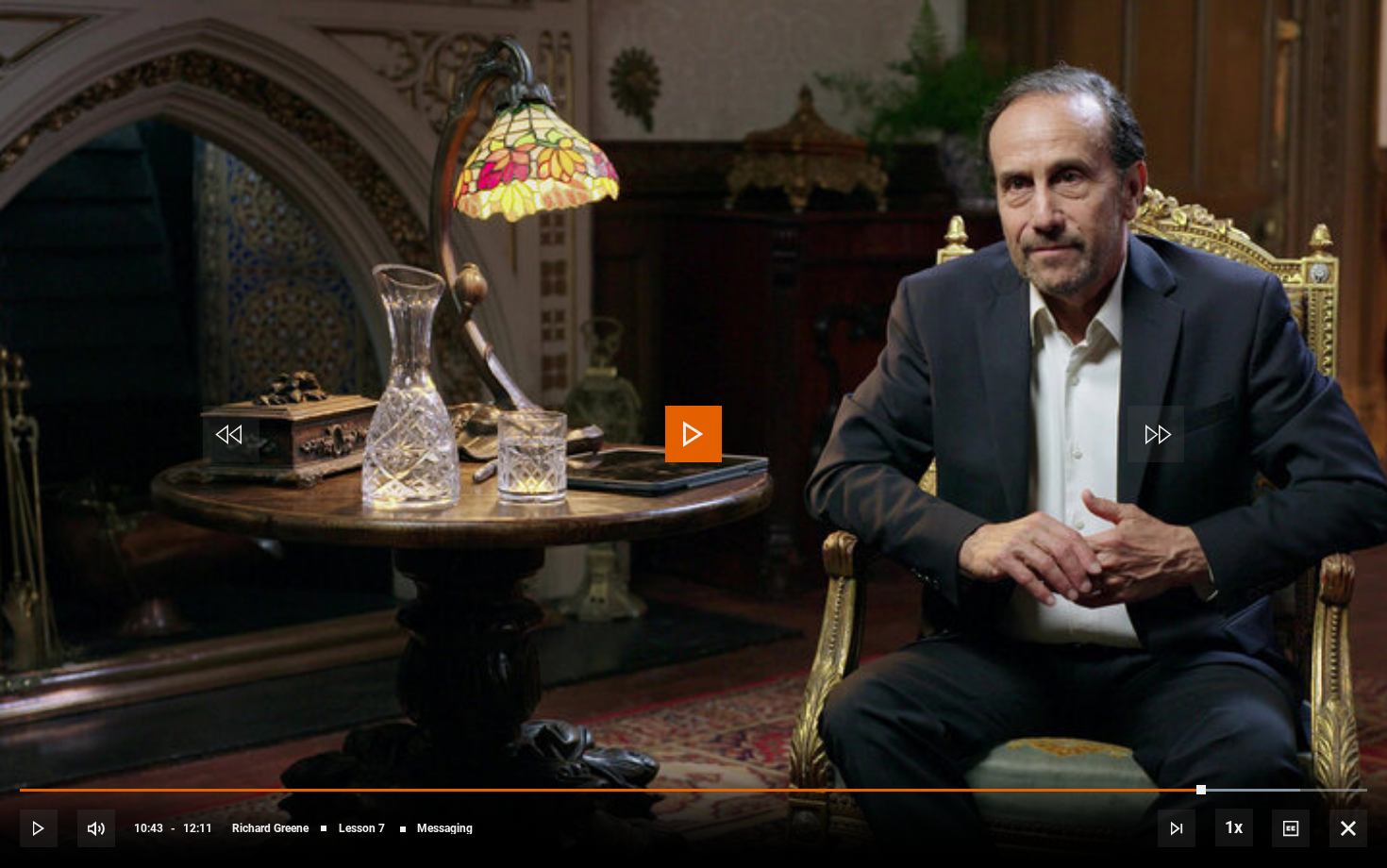 click at bounding box center [694, 434] 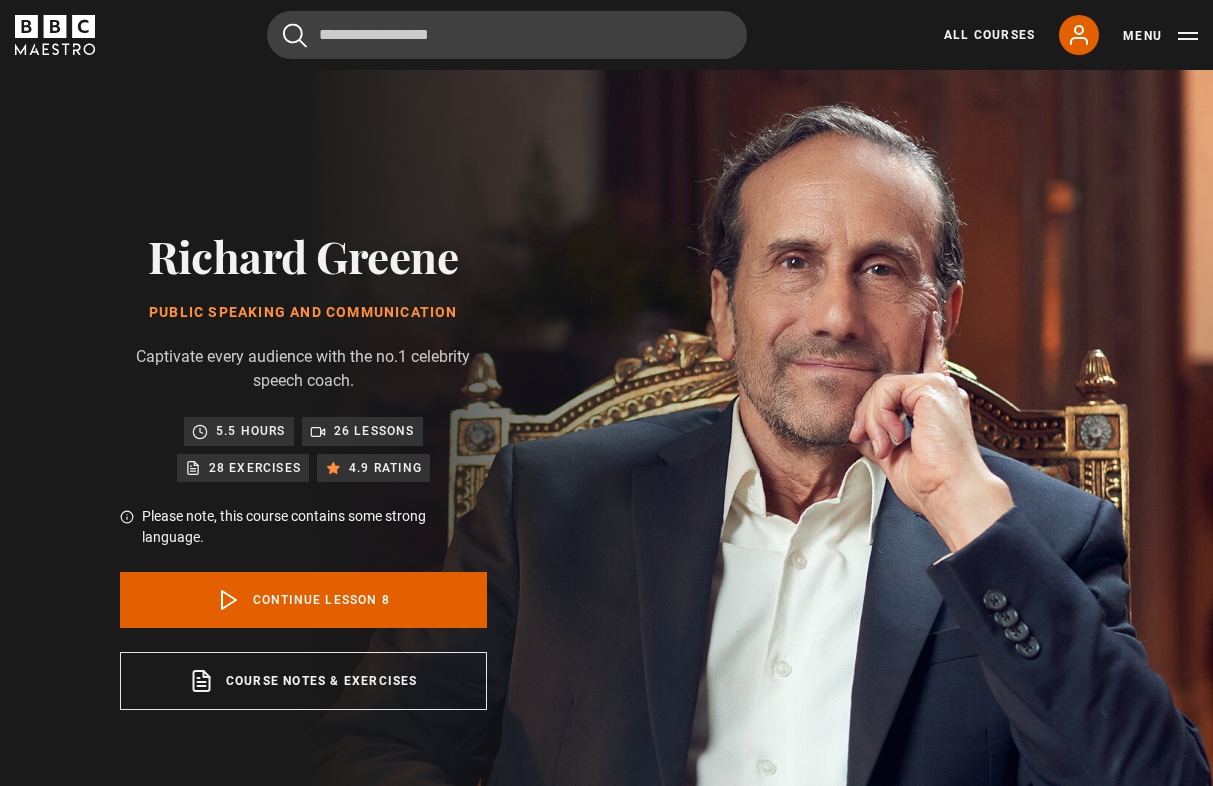 scroll, scrollTop: 868, scrollLeft: 0, axis: vertical 